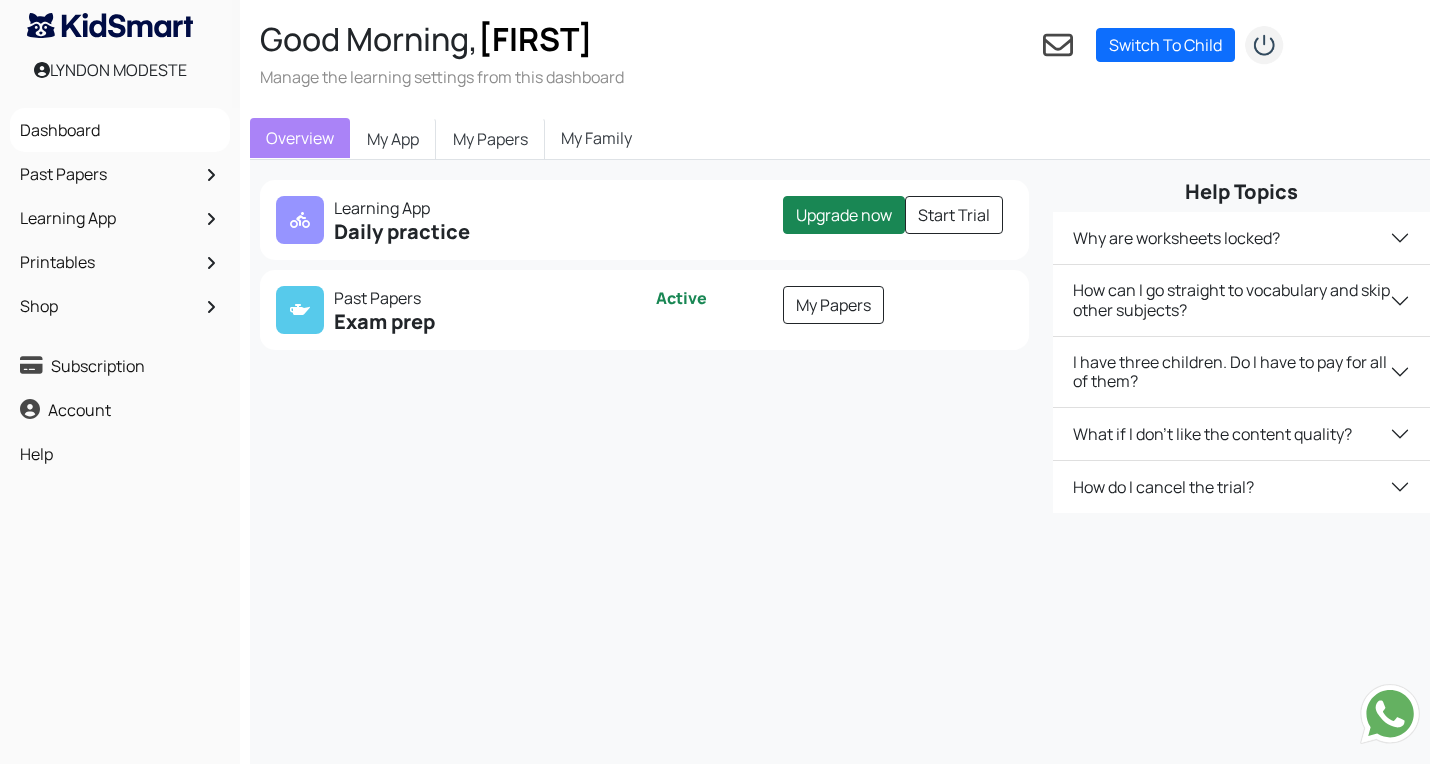 scroll, scrollTop: 0, scrollLeft: 0, axis: both 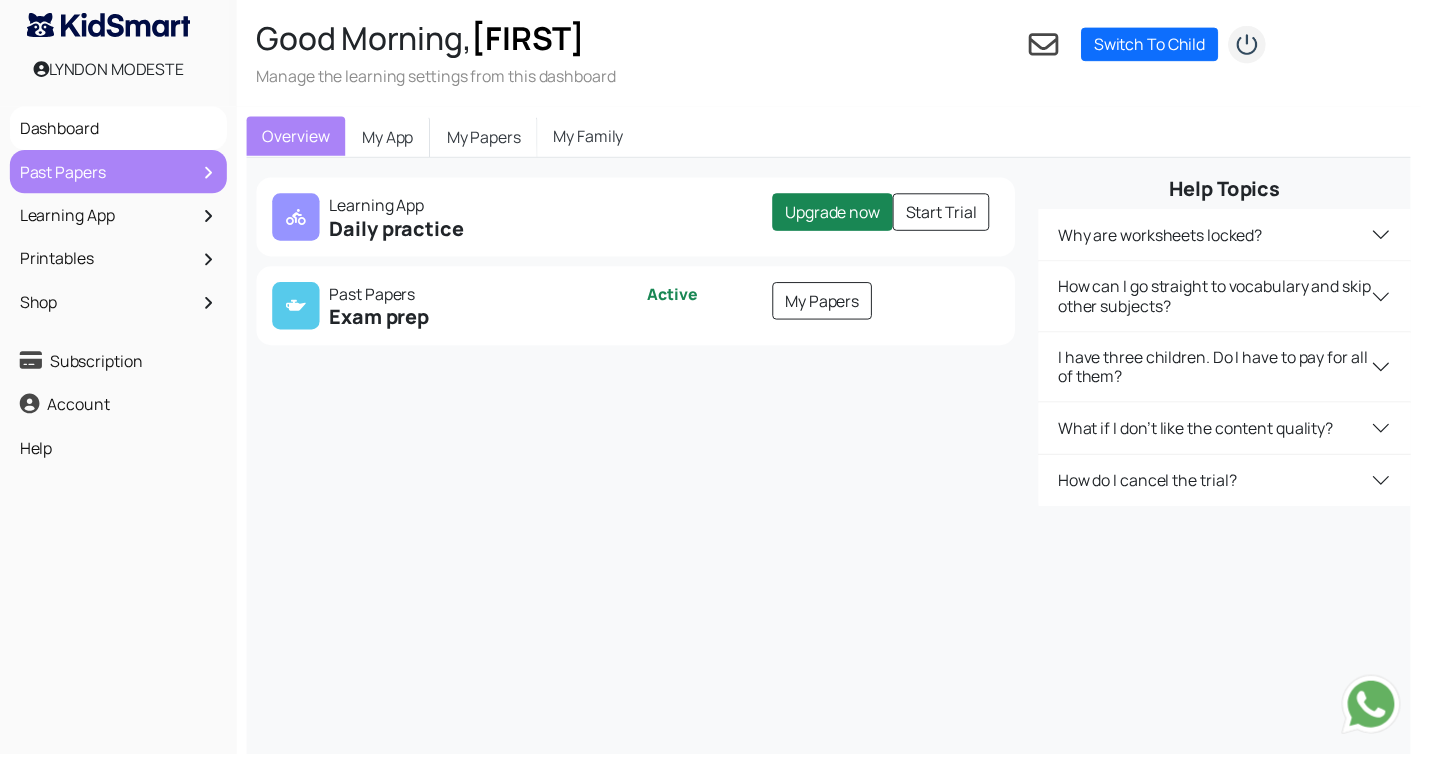 click on "Past Papers" at bounding box center [120, 174] 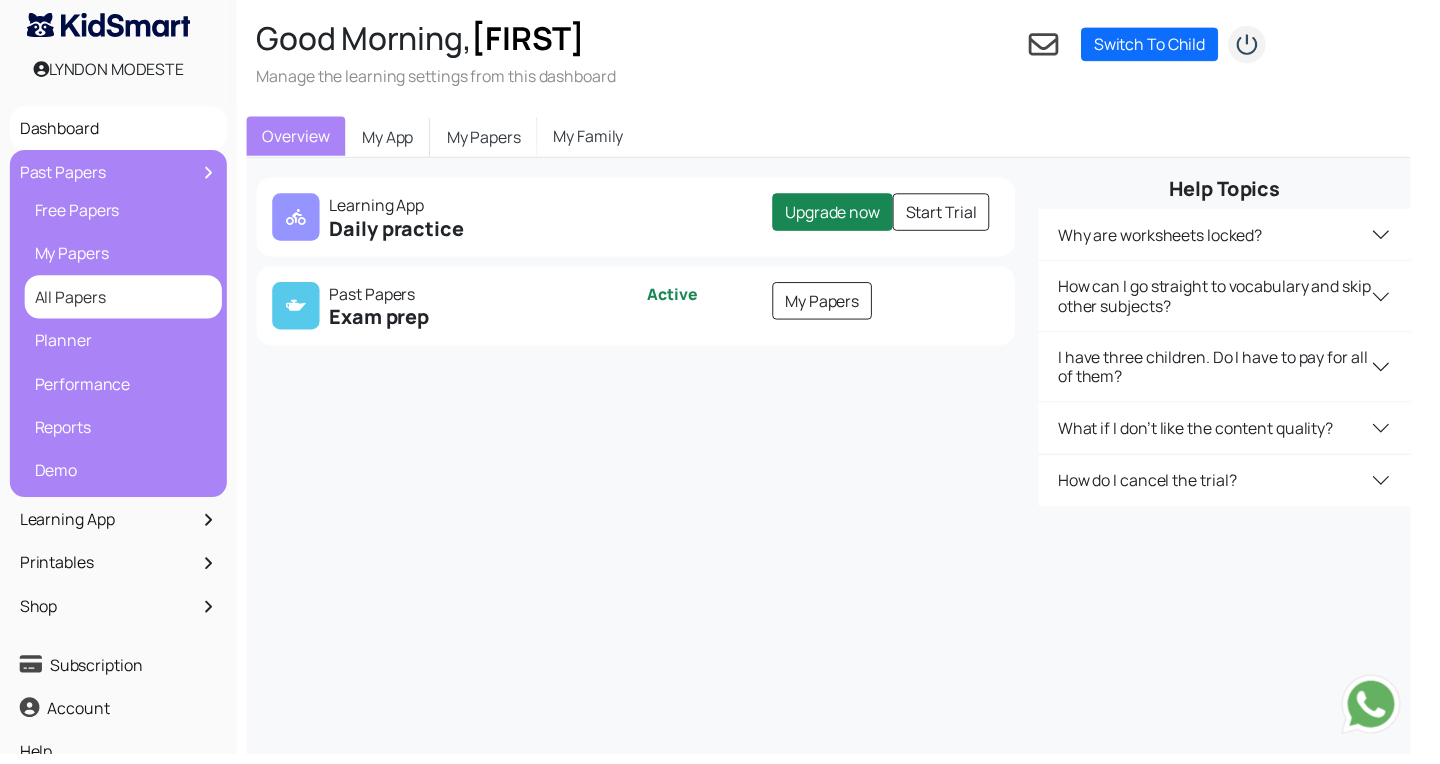 click on "All Papers" at bounding box center [125, 301] 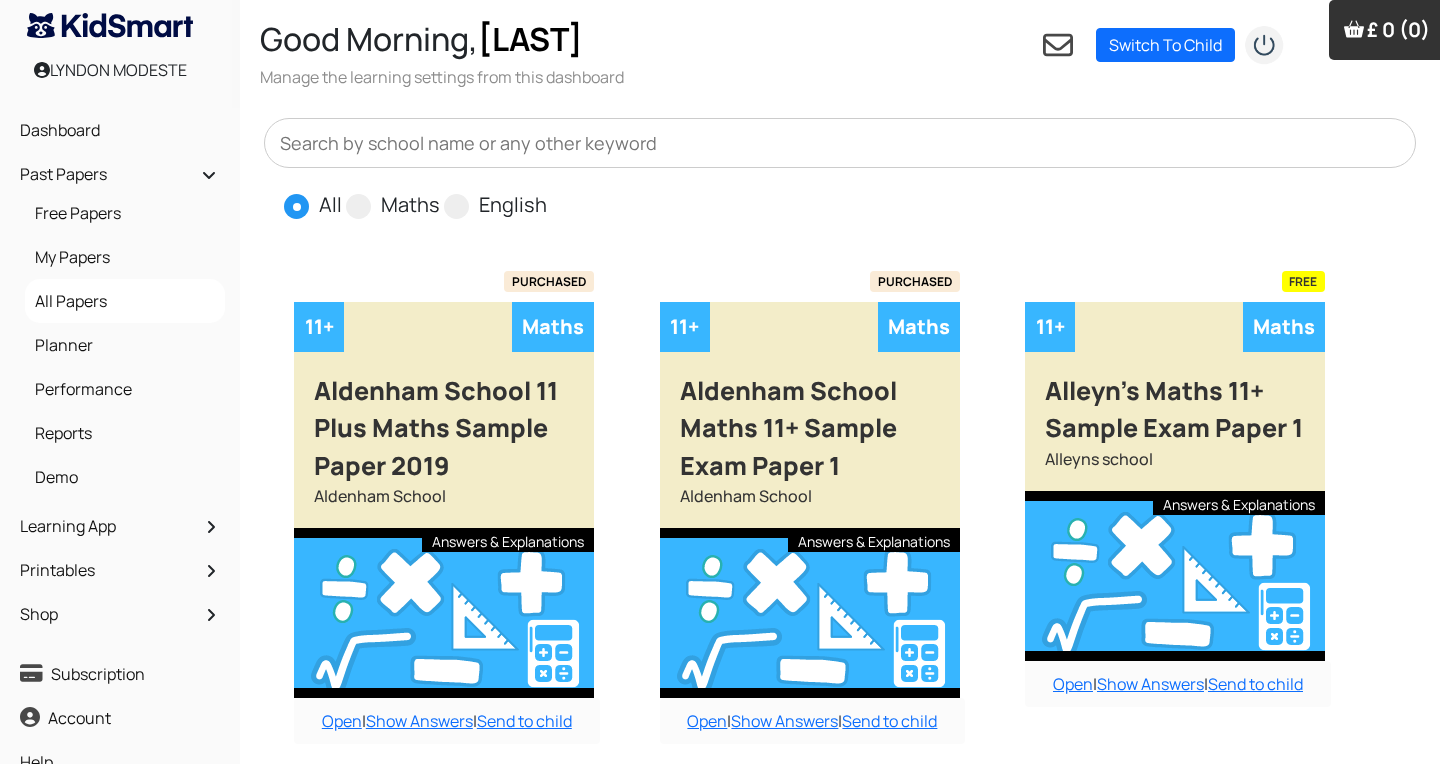 scroll, scrollTop: 0, scrollLeft: 0, axis: both 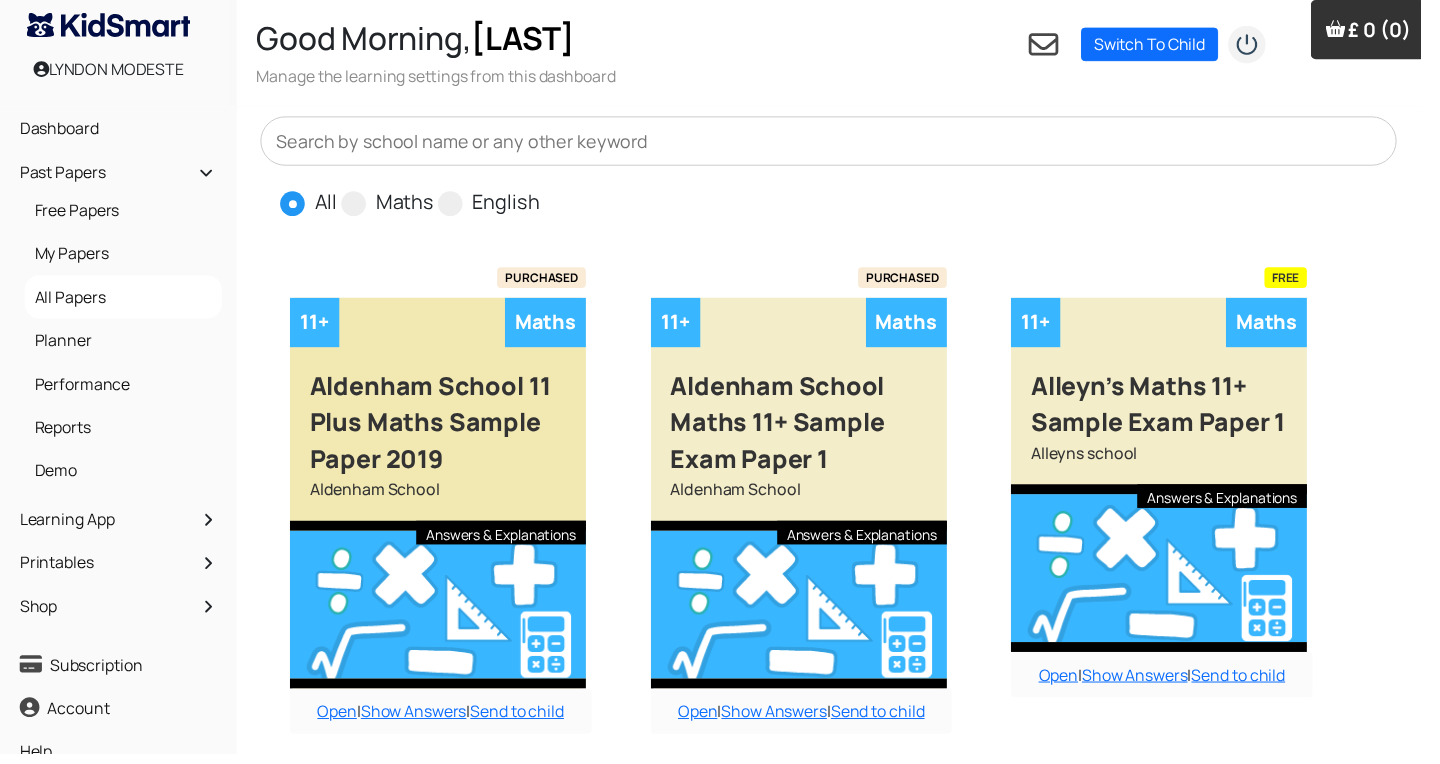 click on "Answers & Explanations" at bounding box center [508, 540] 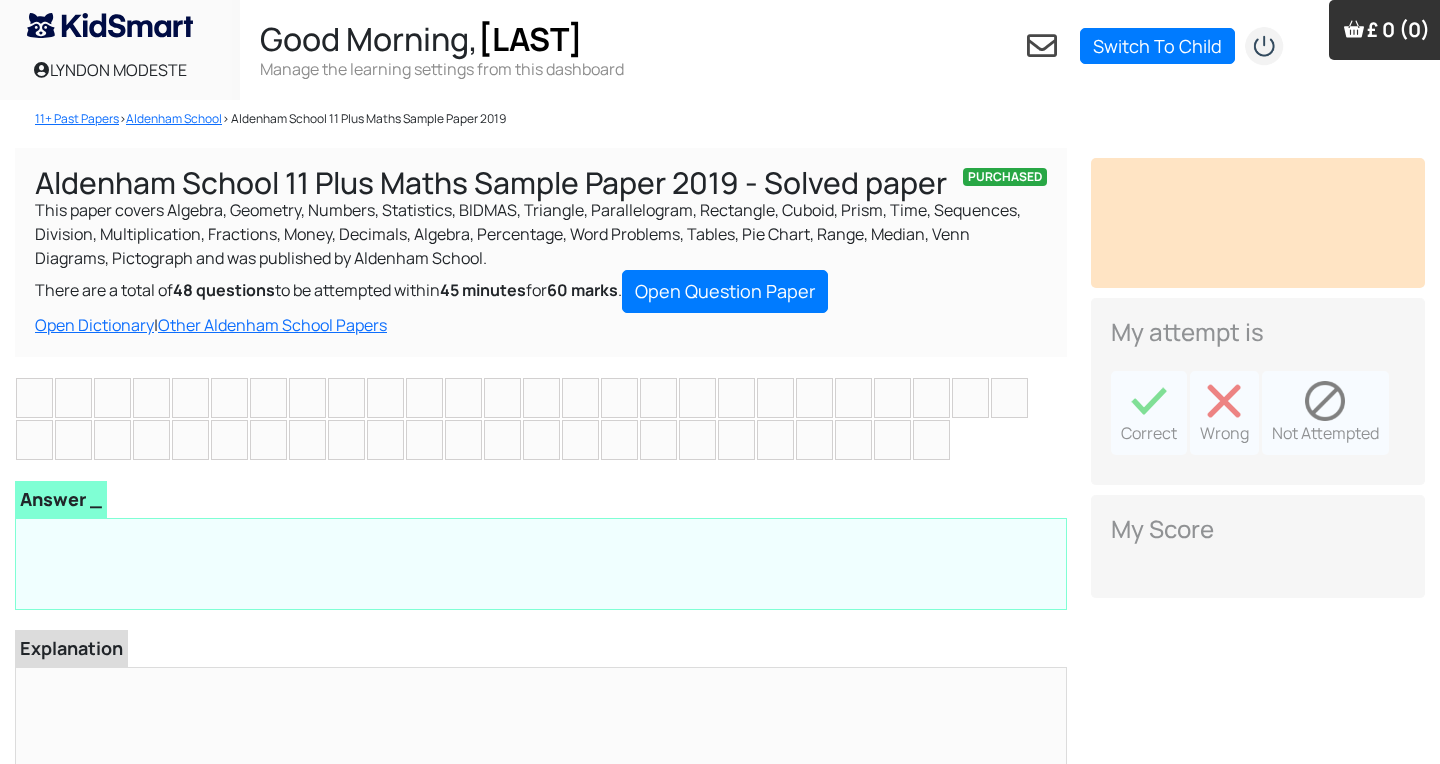 scroll, scrollTop: 0, scrollLeft: 0, axis: both 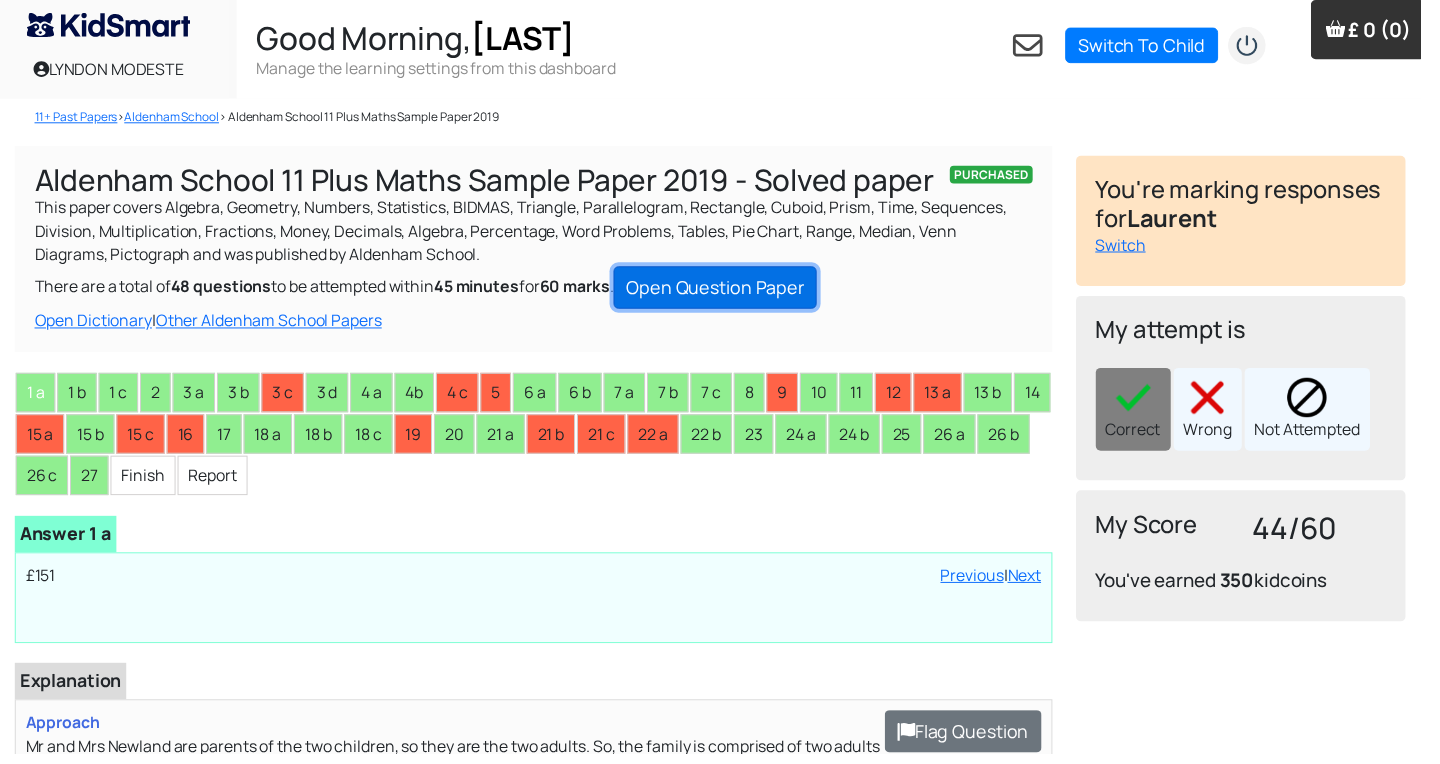 click on "Open Question Paper" at bounding box center [725, 291] 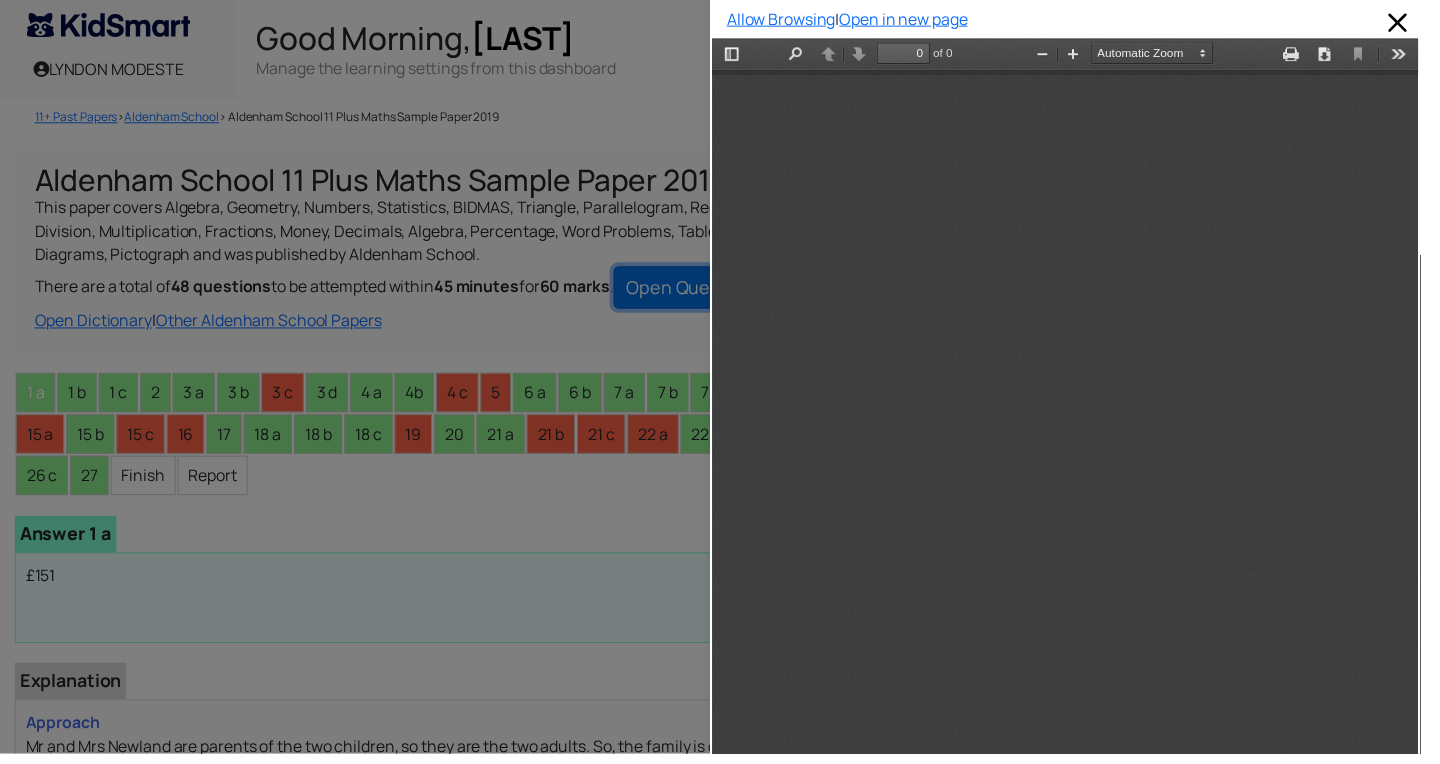 scroll, scrollTop: 0, scrollLeft: 0, axis: both 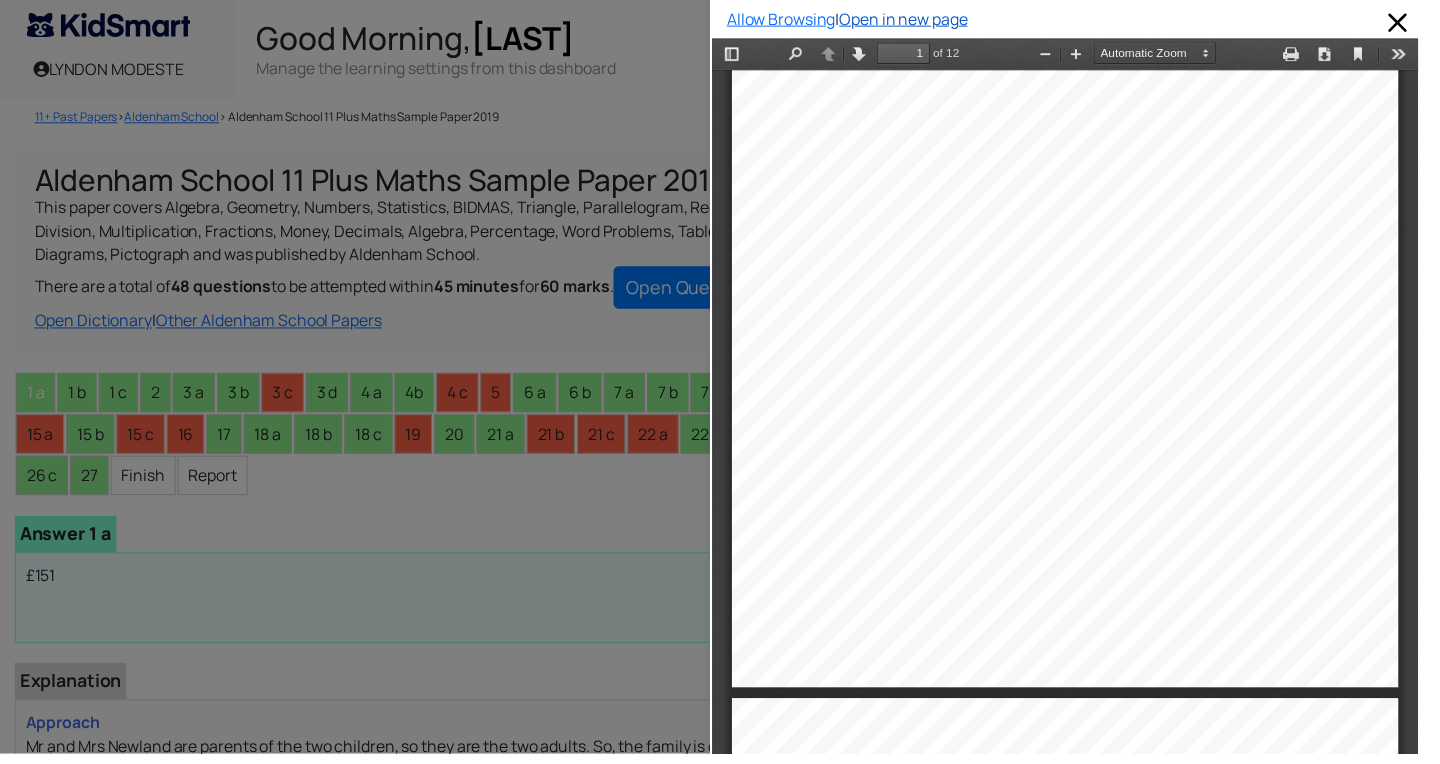 click on "Open in new page" at bounding box center (916, 19) 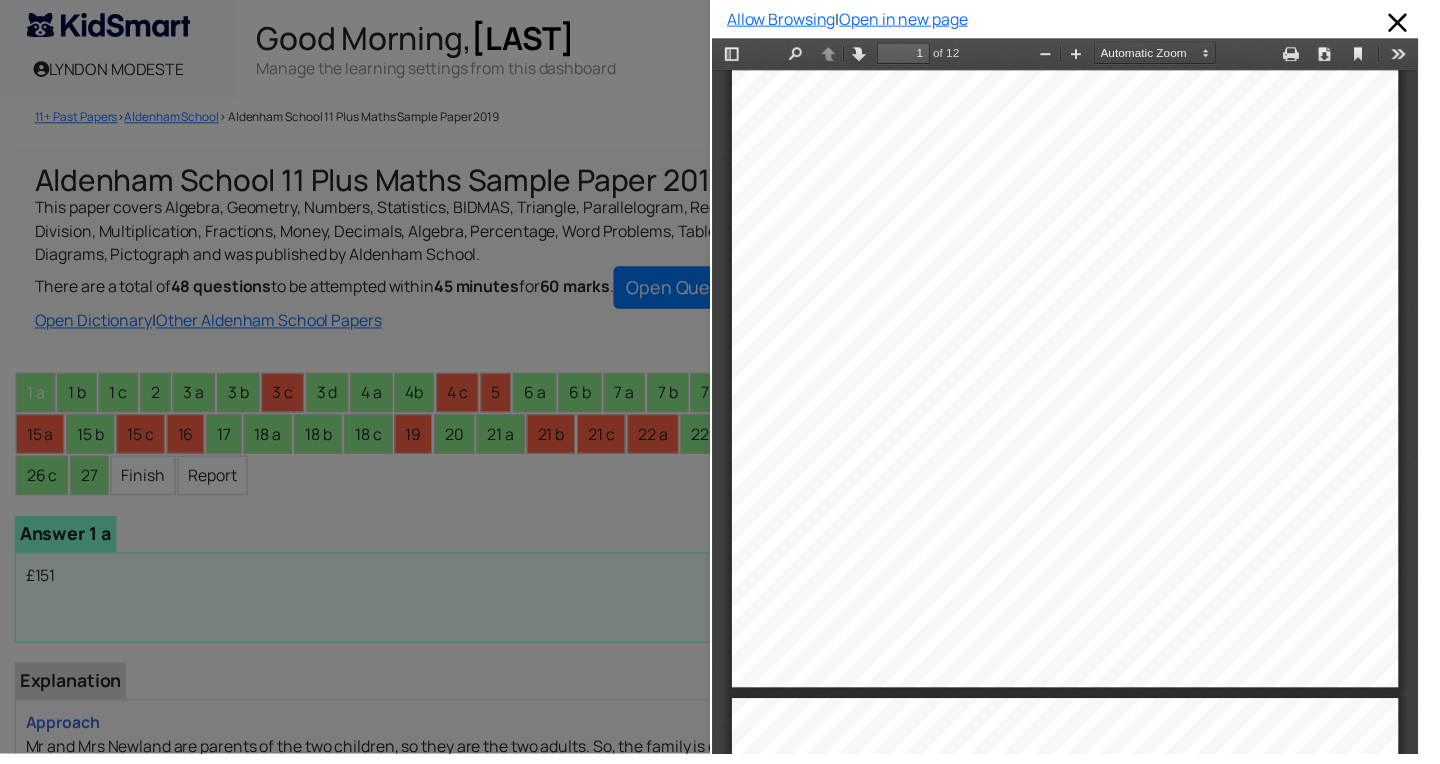click at bounding box center (360, 382) 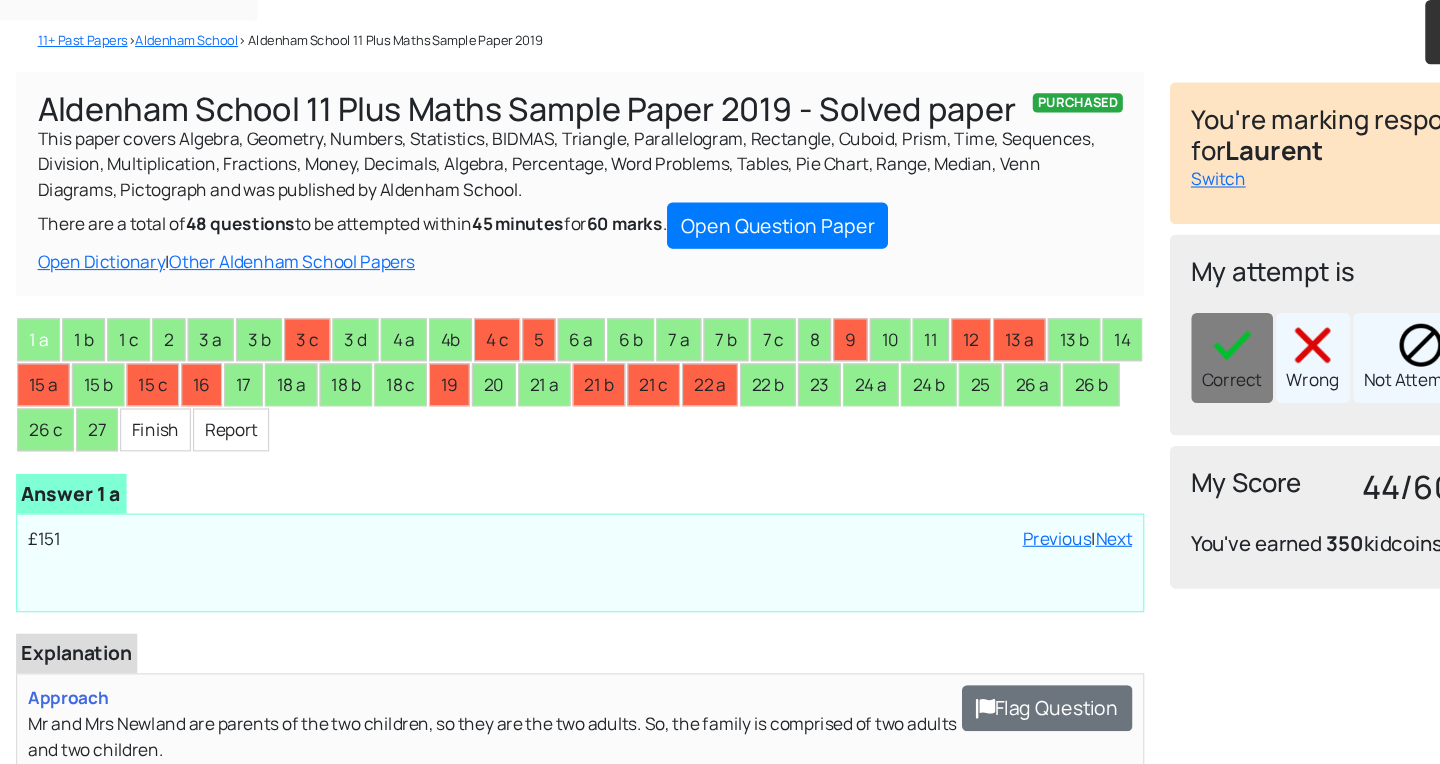 scroll, scrollTop: 76, scrollLeft: 0, axis: vertical 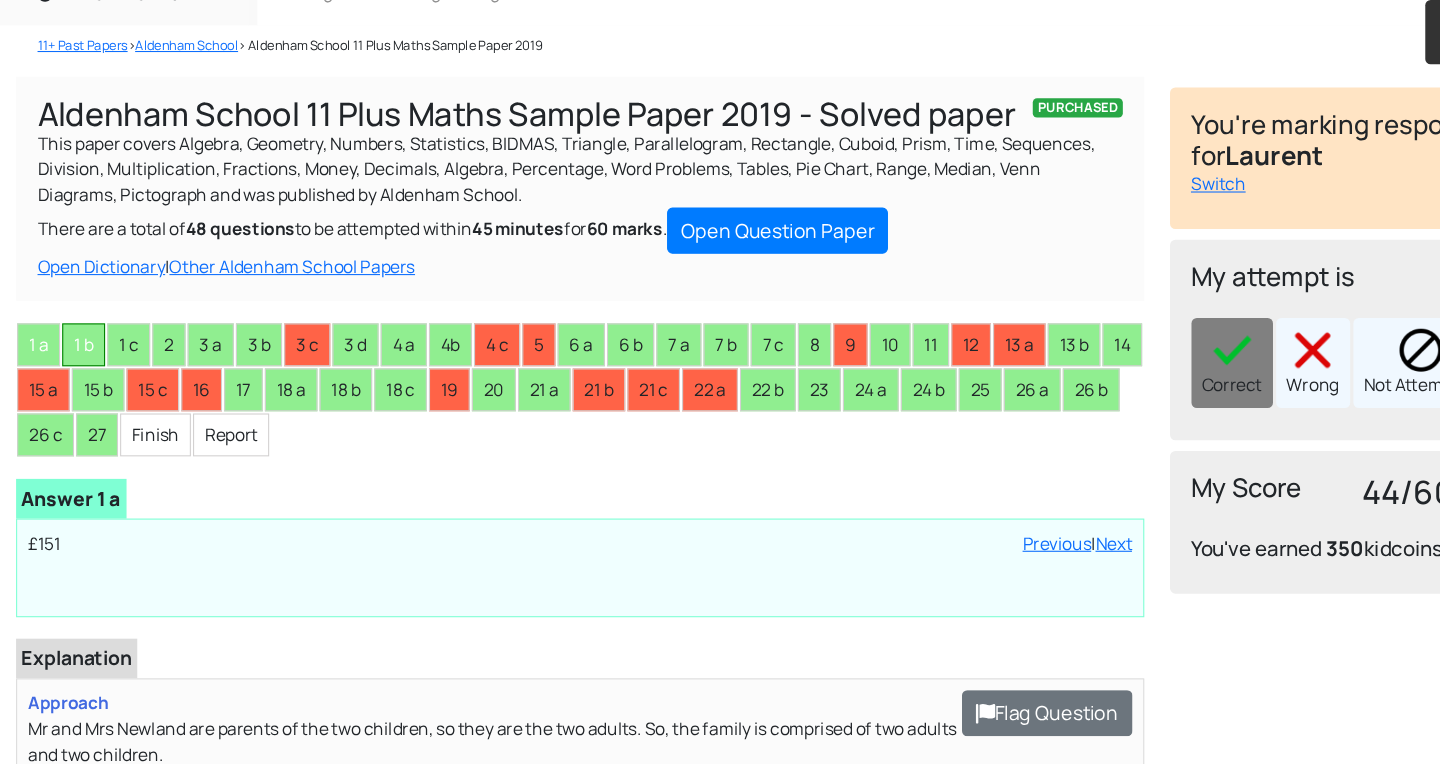 click on "1 b" at bounding box center [78, 322] 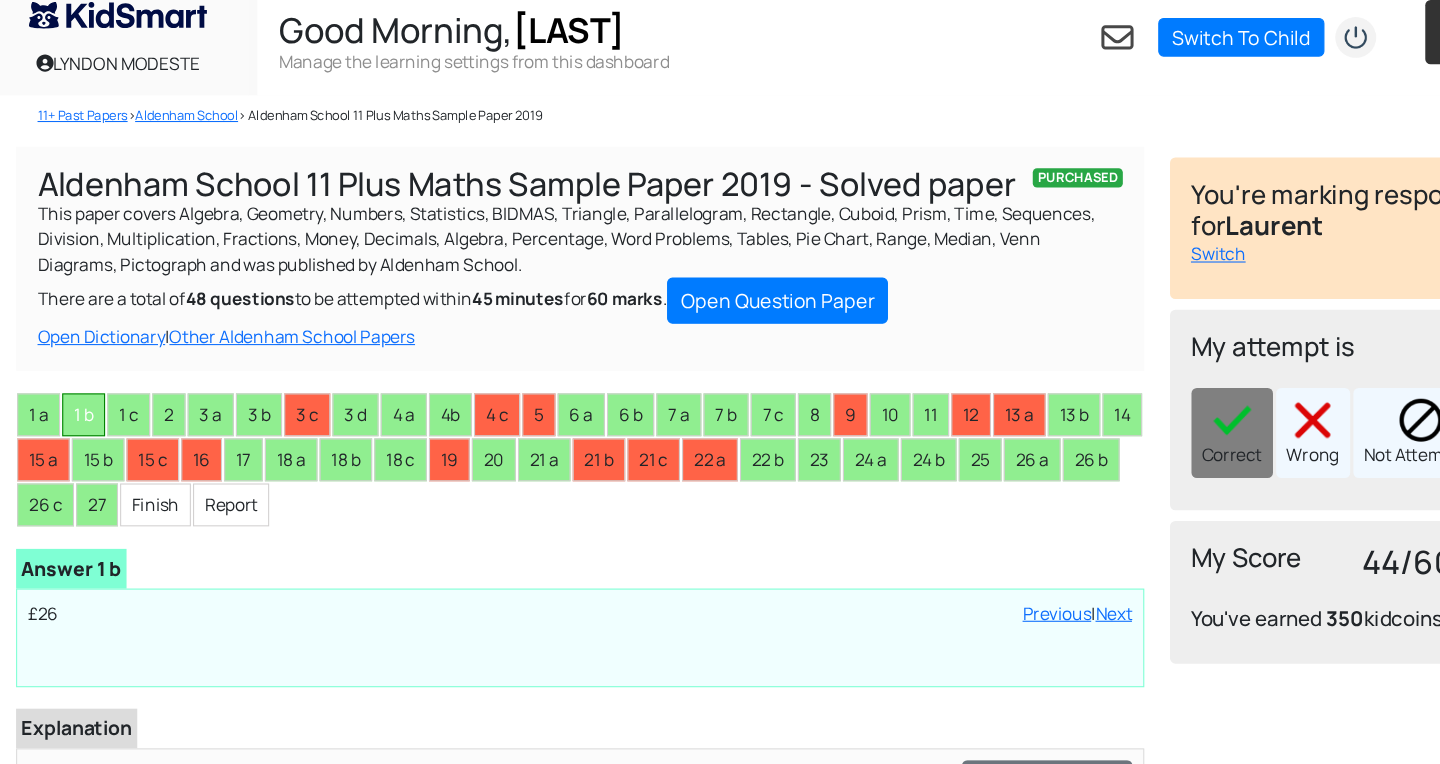 scroll, scrollTop: 18, scrollLeft: 0, axis: vertical 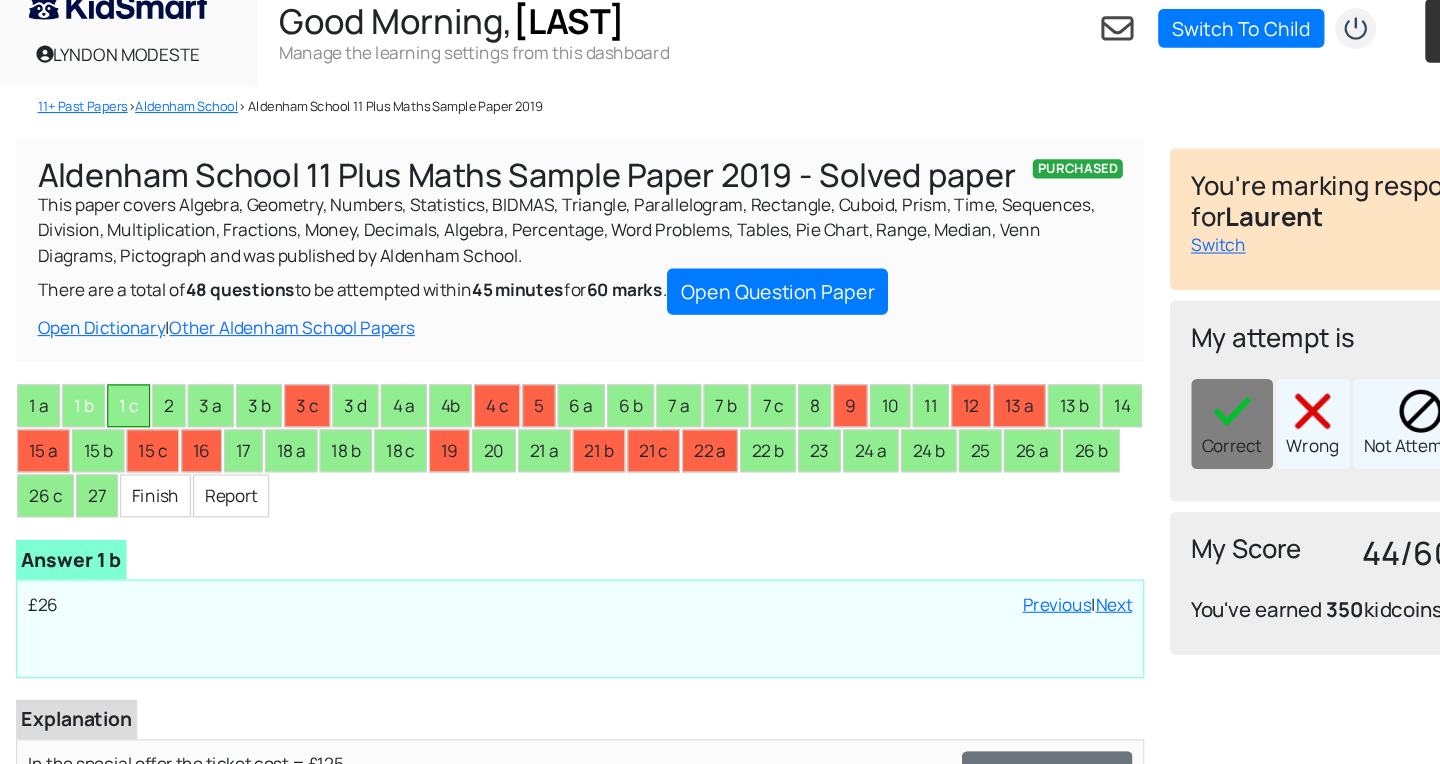 click on "1 c" at bounding box center (120, 380) 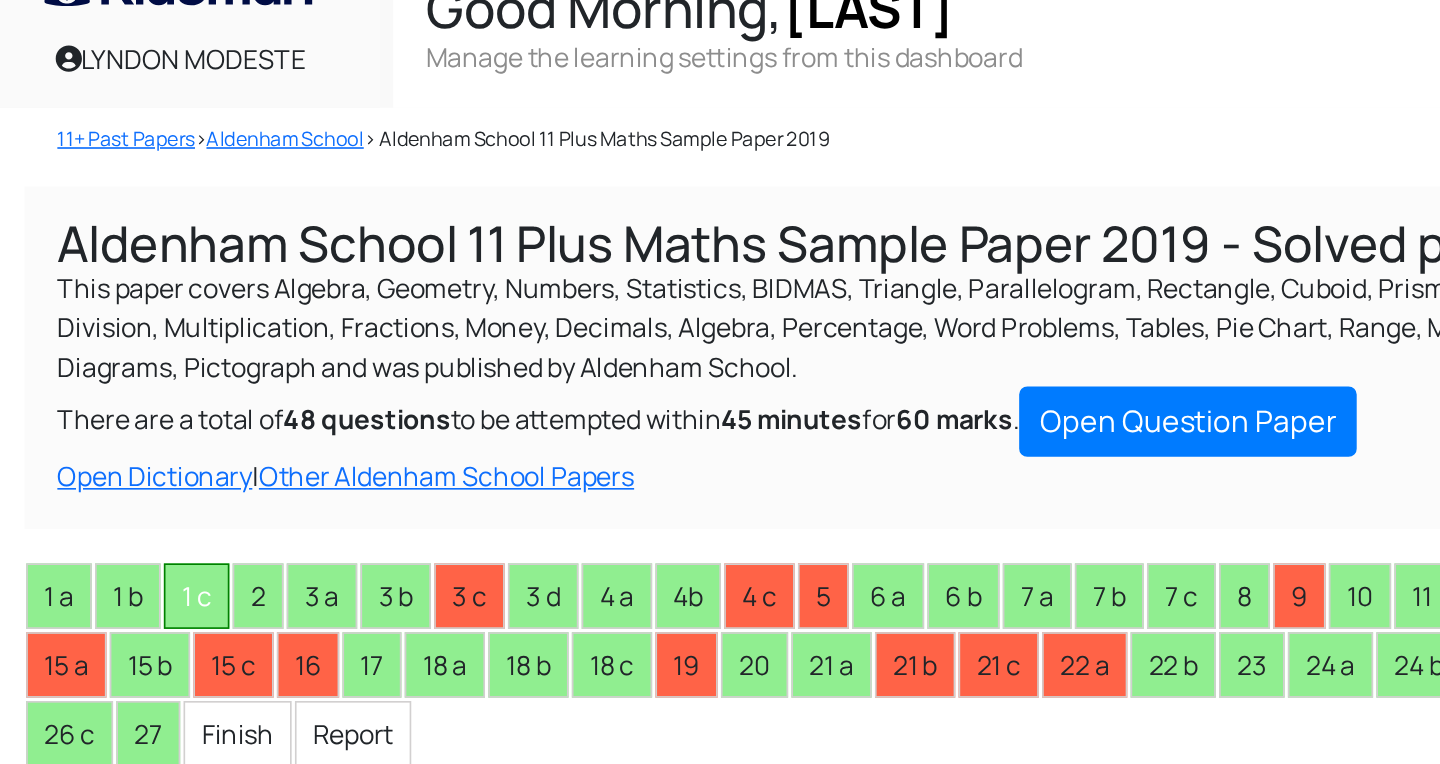 scroll, scrollTop: 0, scrollLeft: 0, axis: both 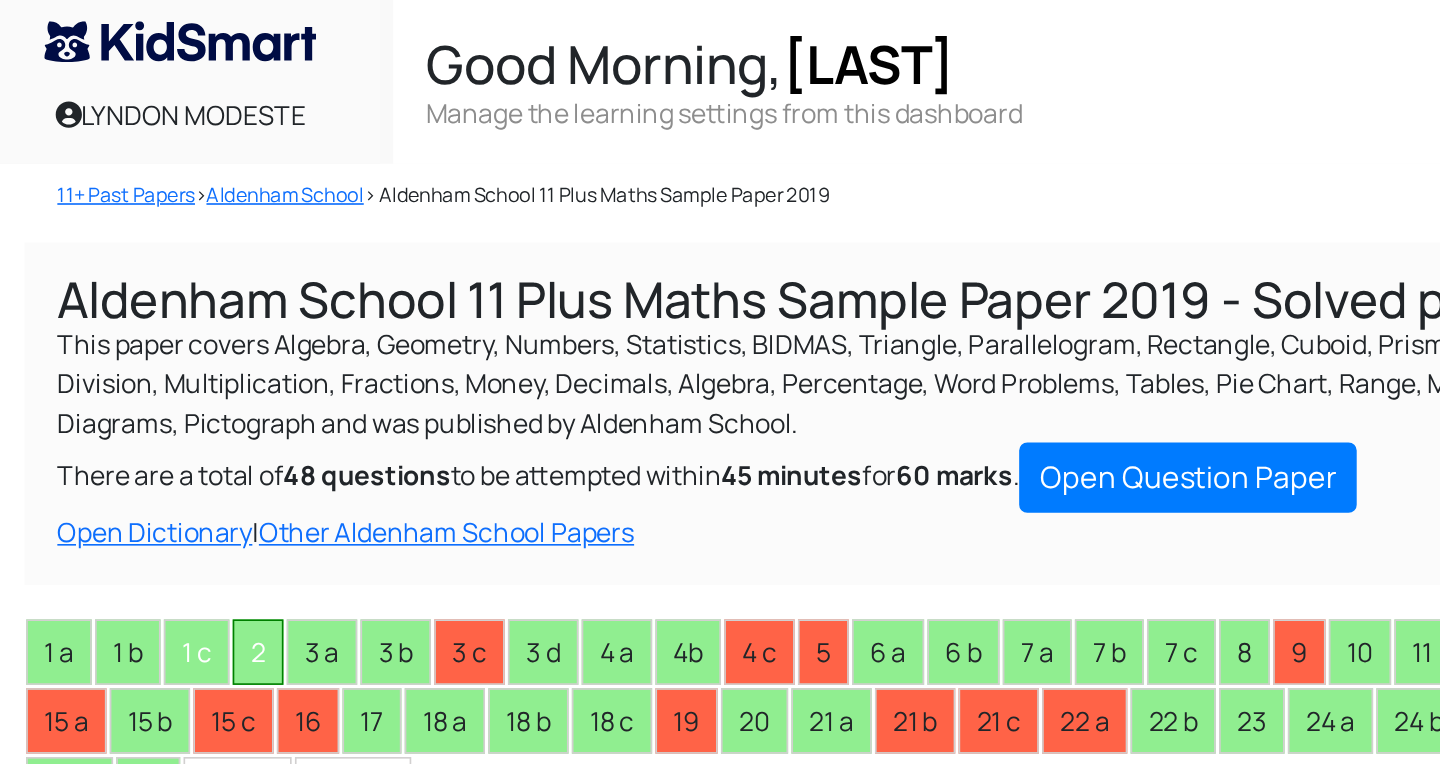click on "2" at bounding box center (157, 398) 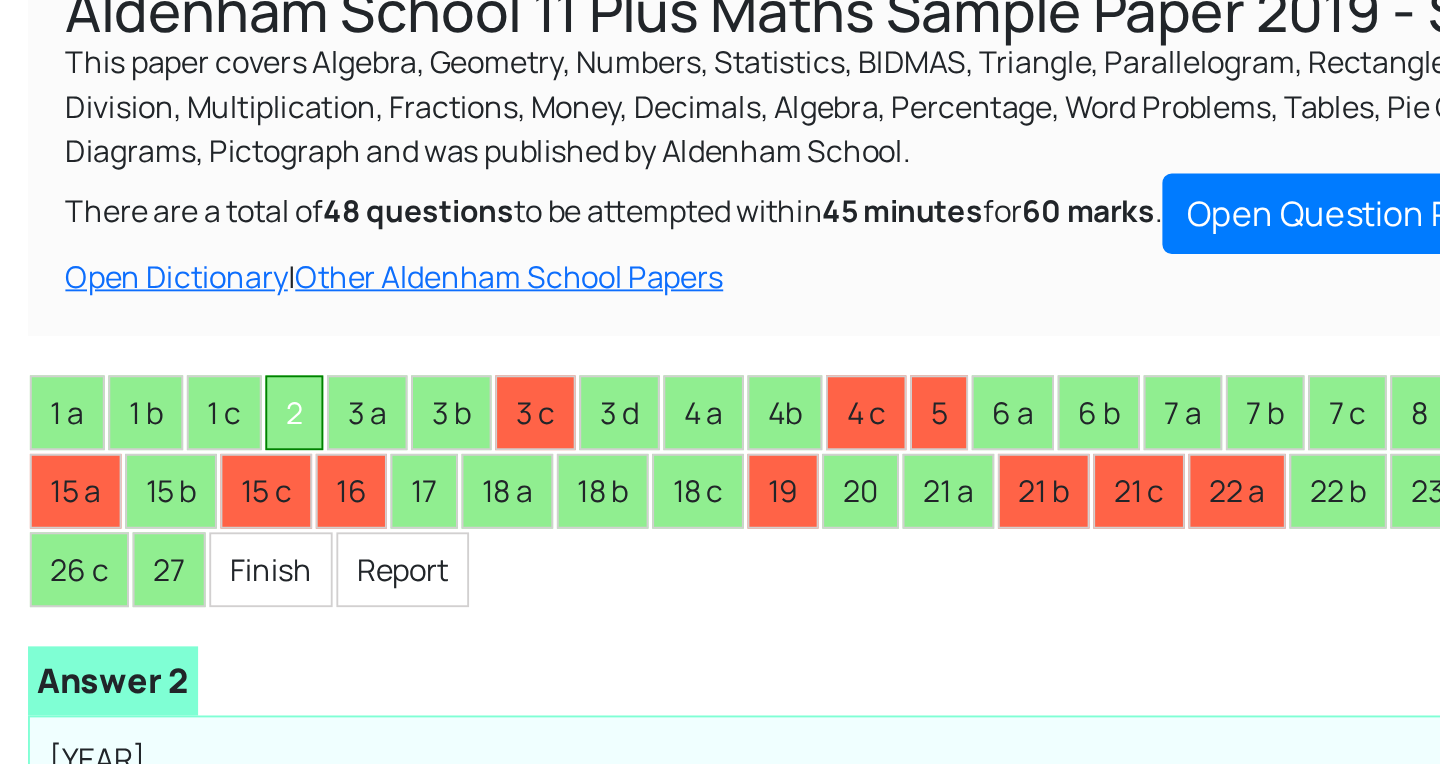 scroll, scrollTop: 0, scrollLeft: 0, axis: both 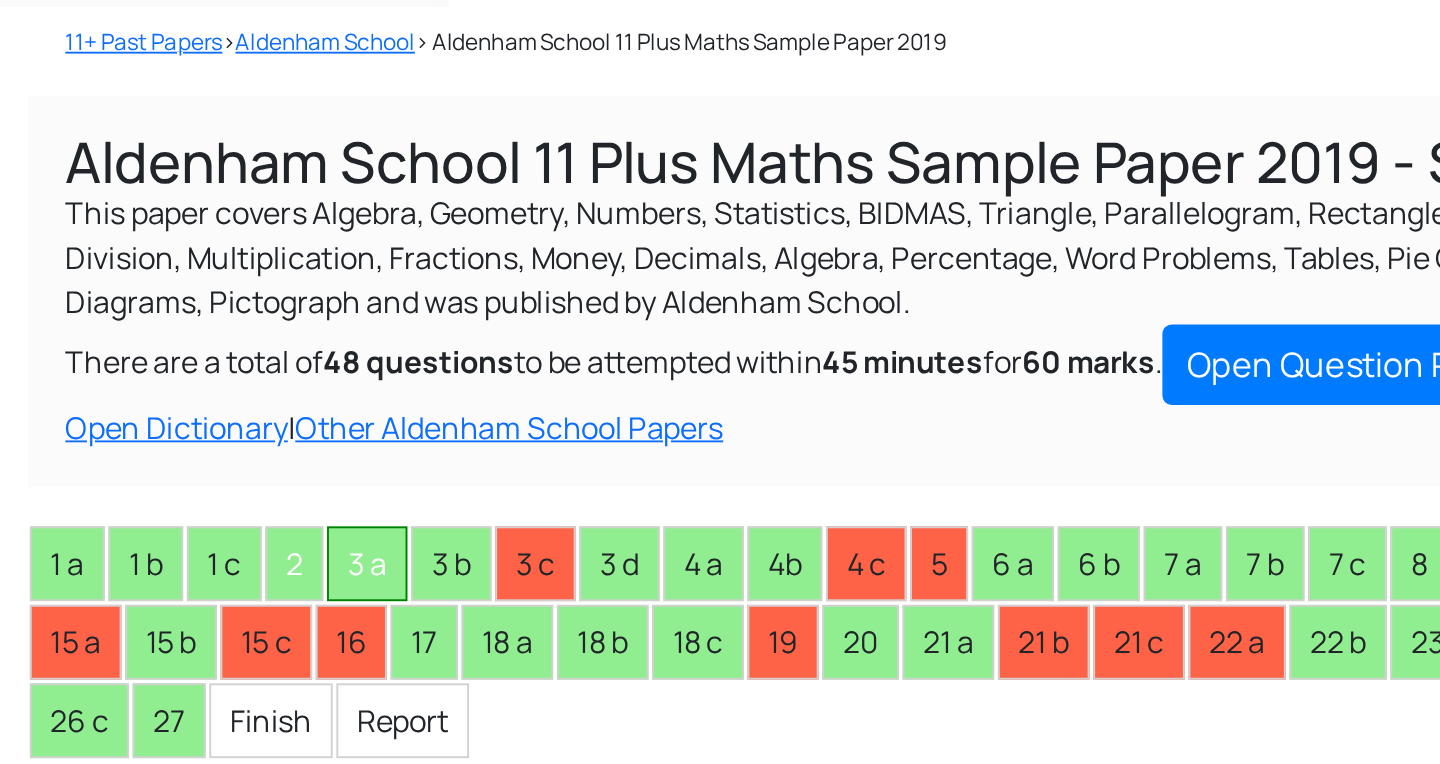 click on "3 a" at bounding box center (196, 398) 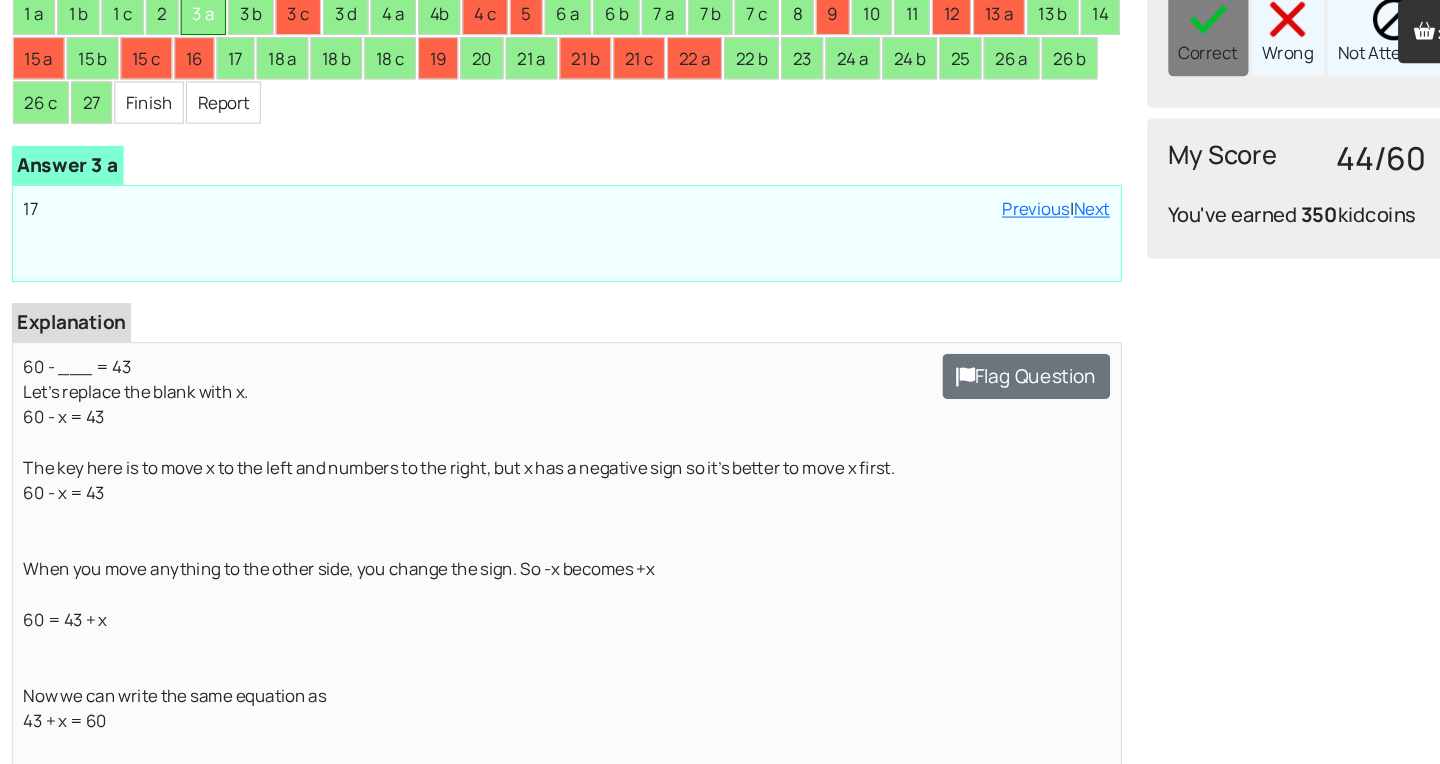 scroll, scrollTop: 0, scrollLeft: 0, axis: both 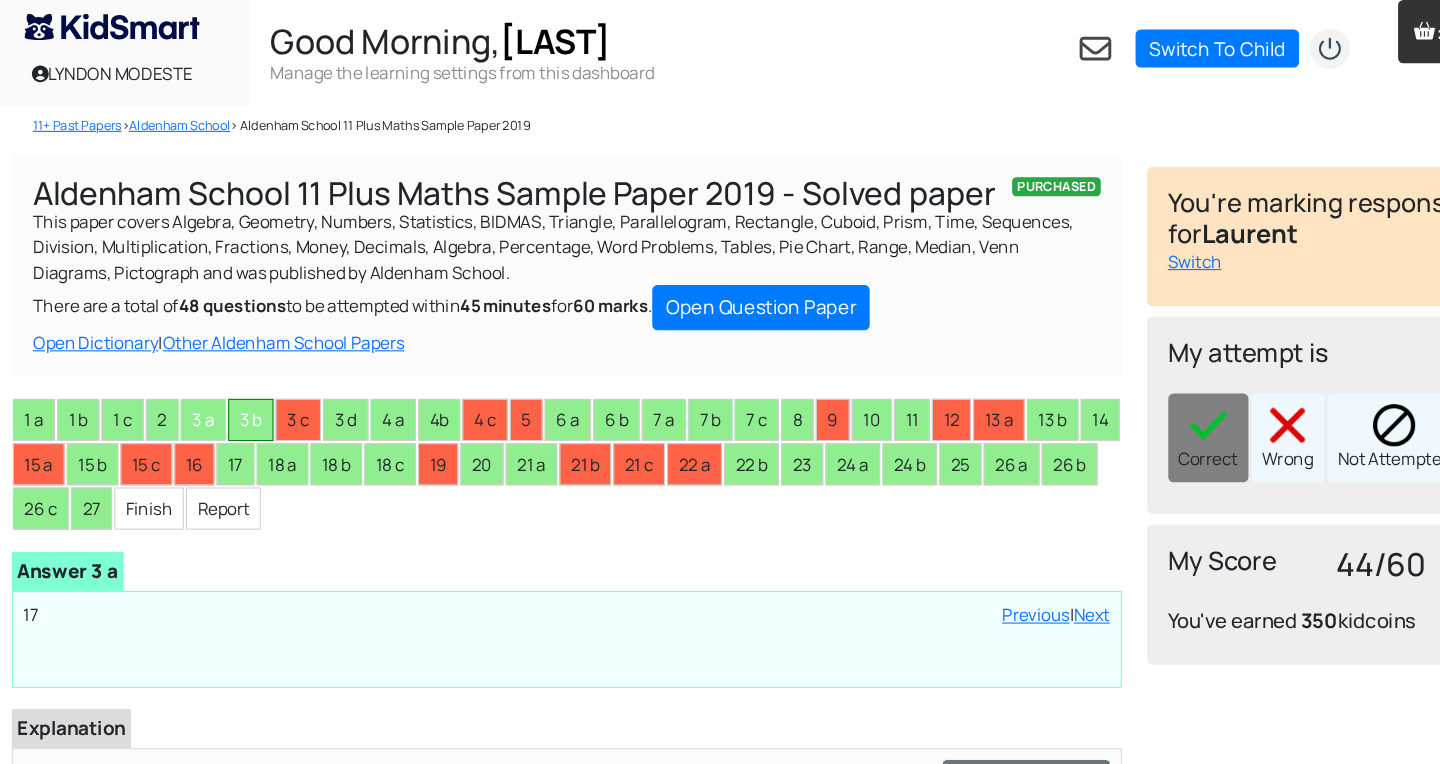click on "3 b" at bounding box center (241, 398) 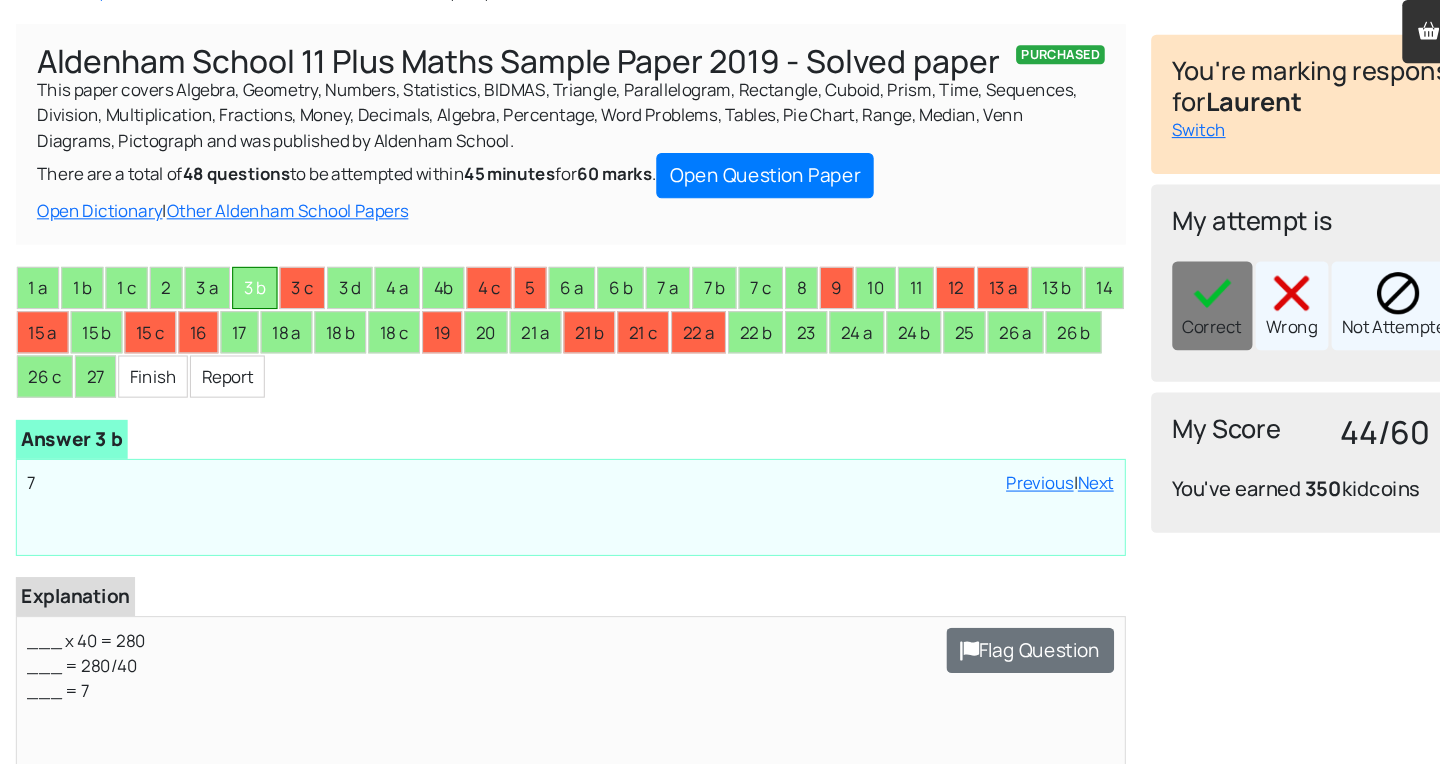 scroll, scrollTop: 122, scrollLeft: 0, axis: vertical 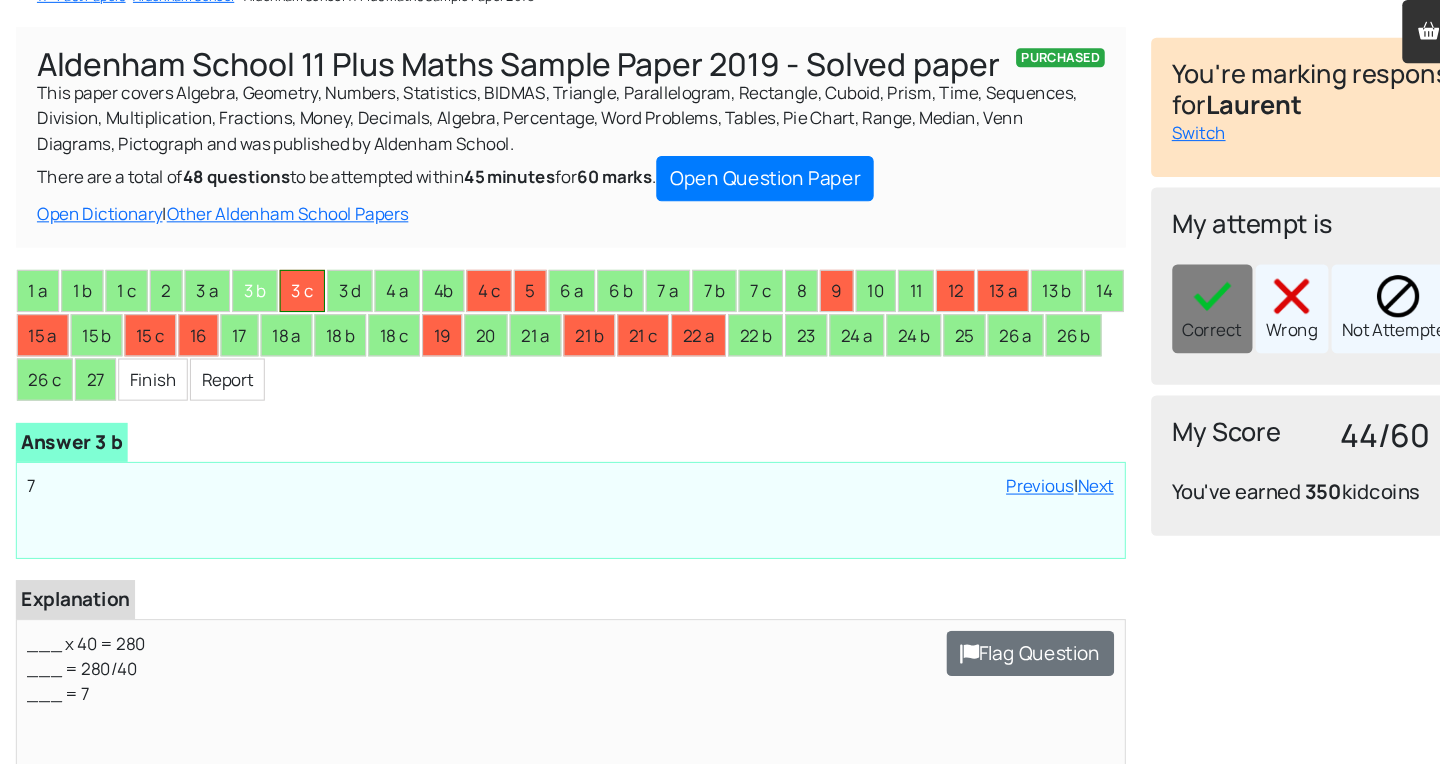 click on "3 c" at bounding box center (286, 276) 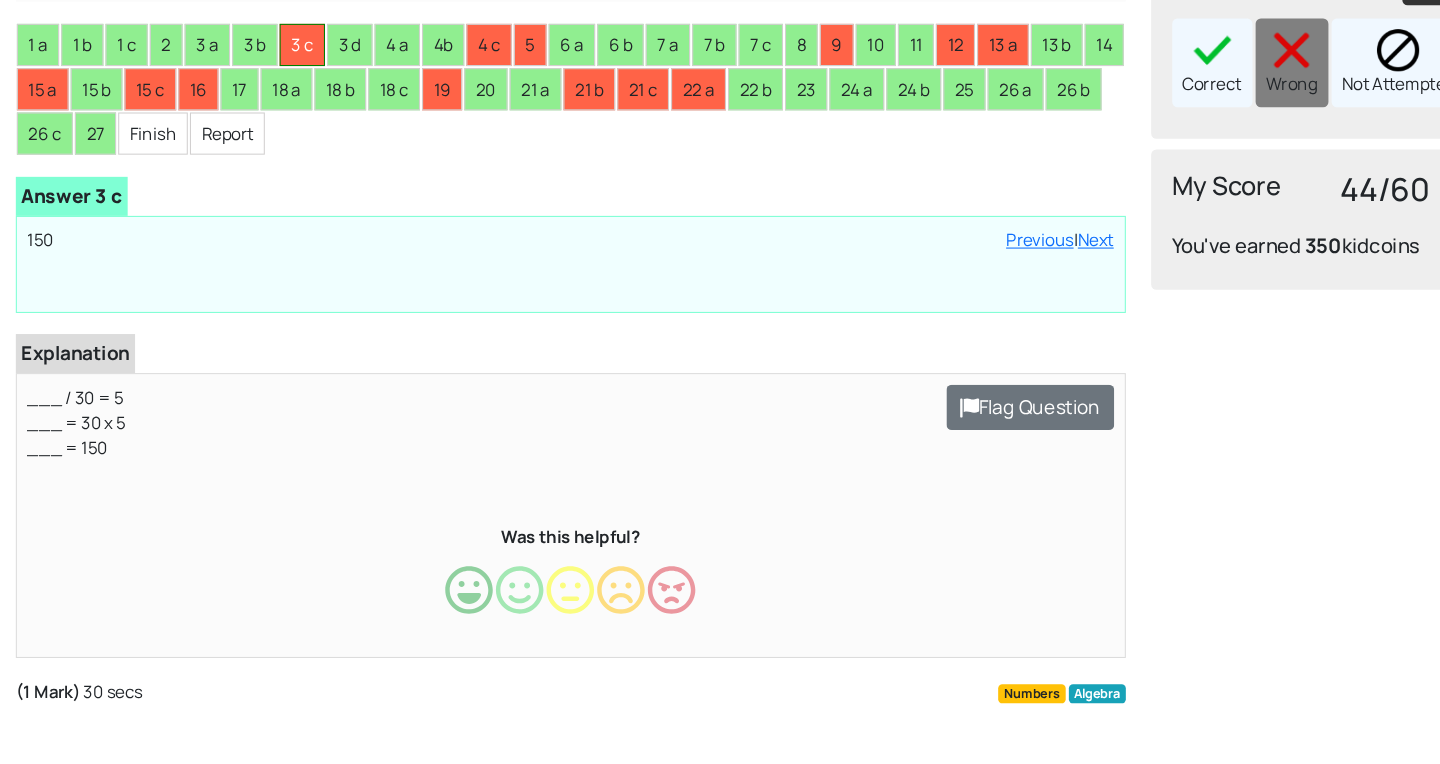 scroll, scrollTop: 310, scrollLeft: 0, axis: vertical 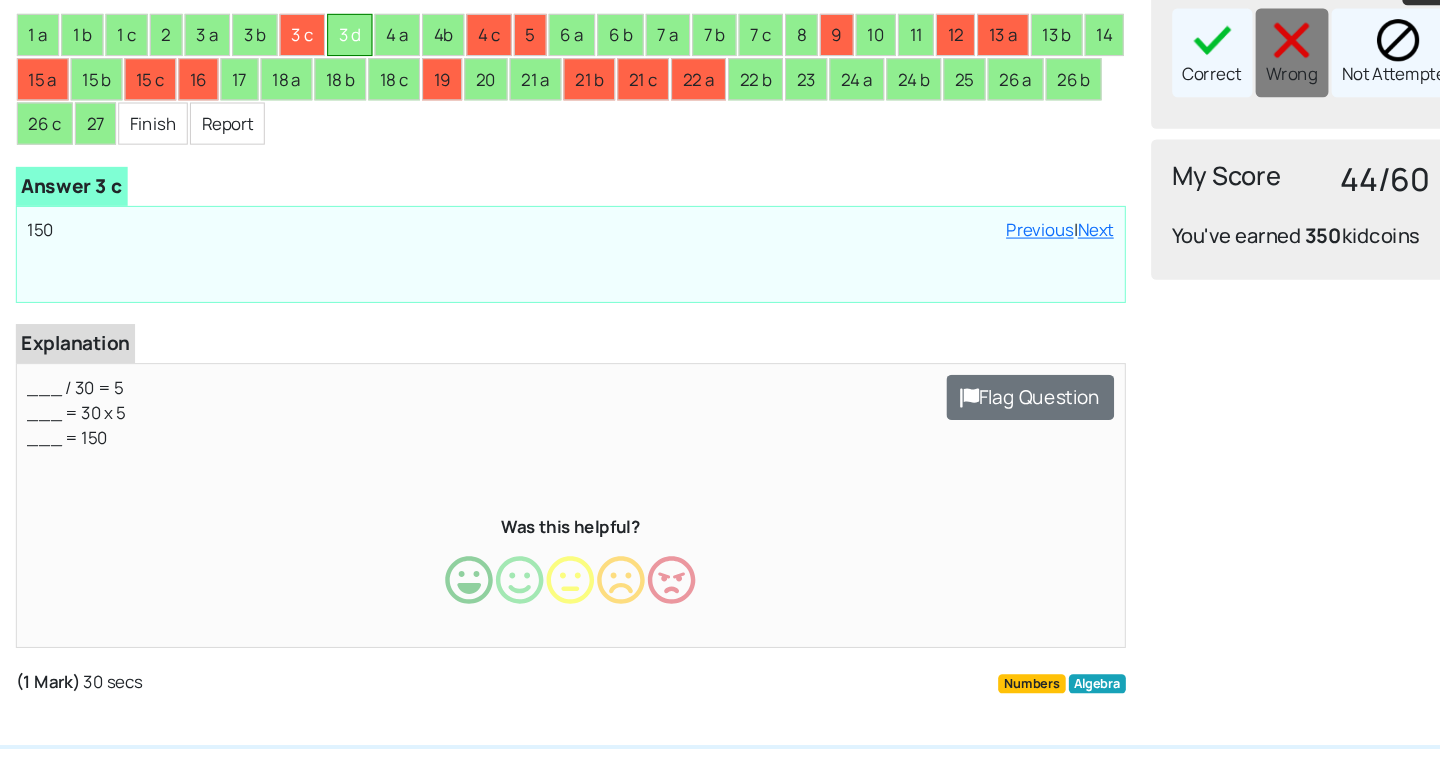 click on "3 d" at bounding box center (331, 88) 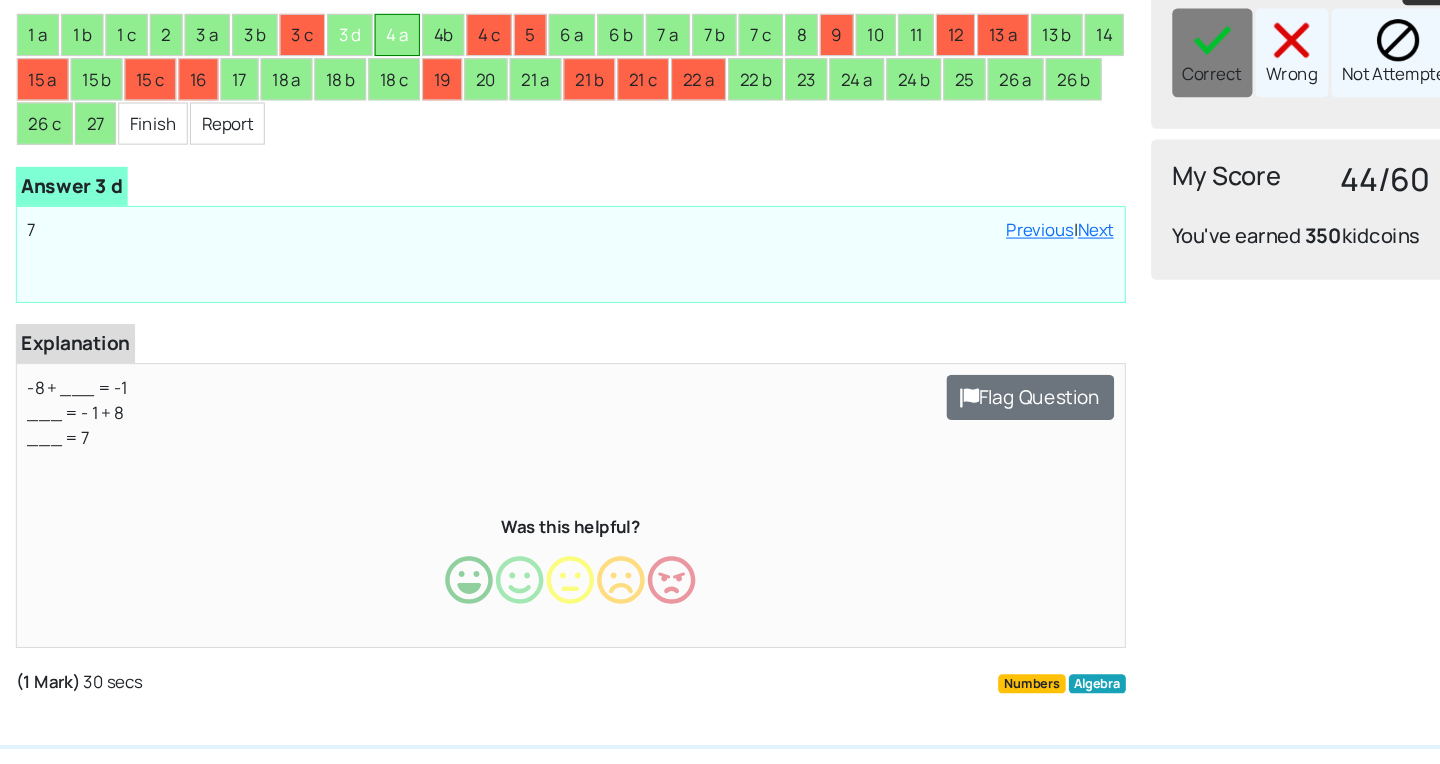 click on "4 a" at bounding box center (376, 88) 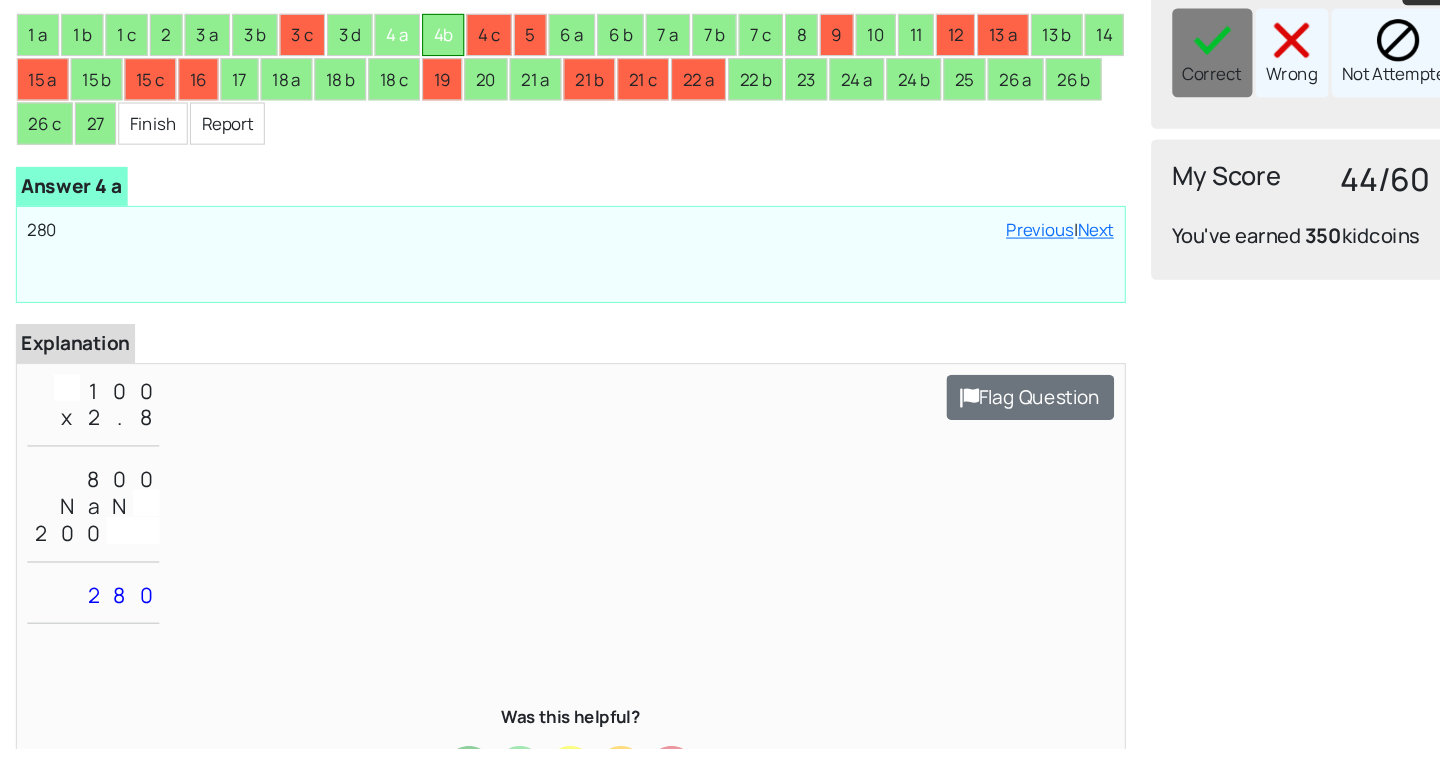 click on "4b" at bounding box center [420, 88] 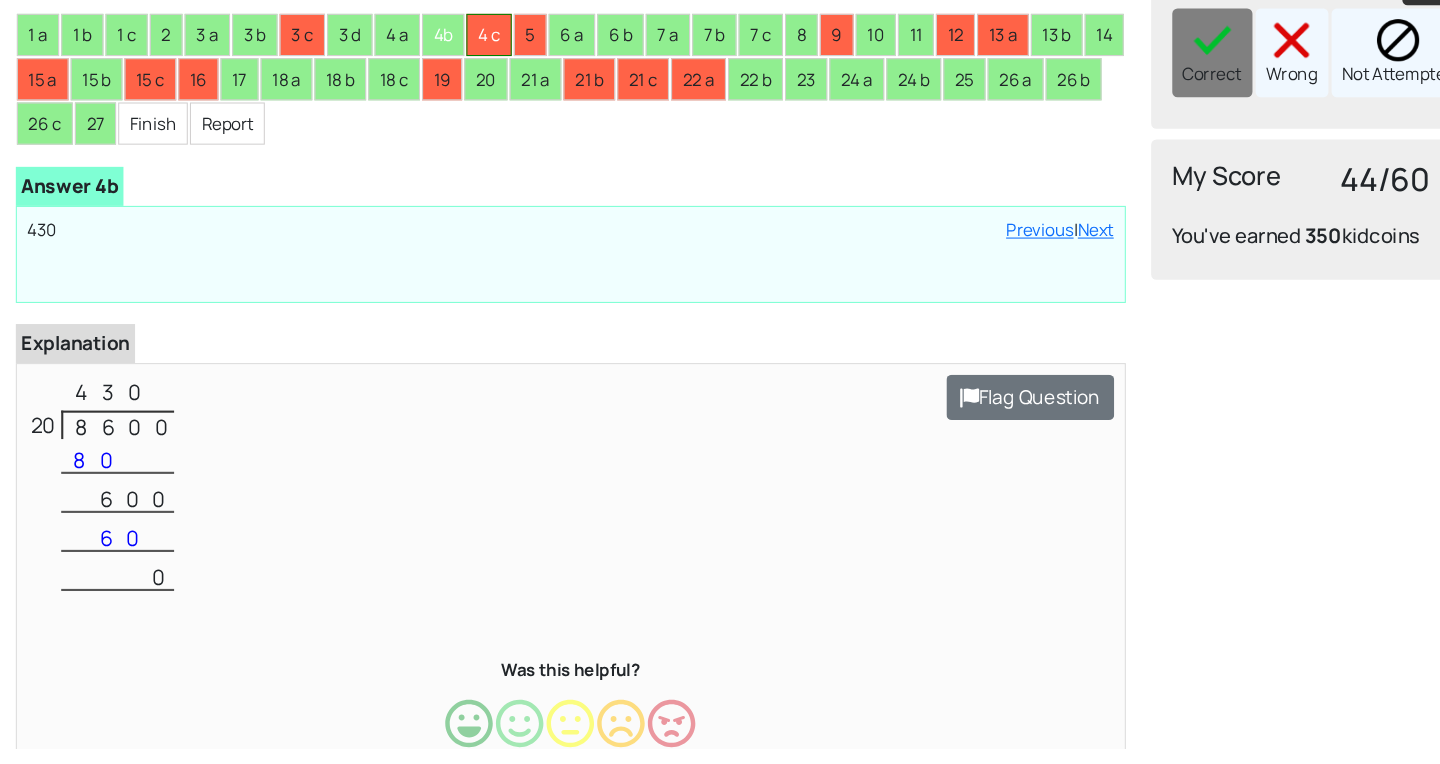 click on "4 c" at bounding box center [463, 88] 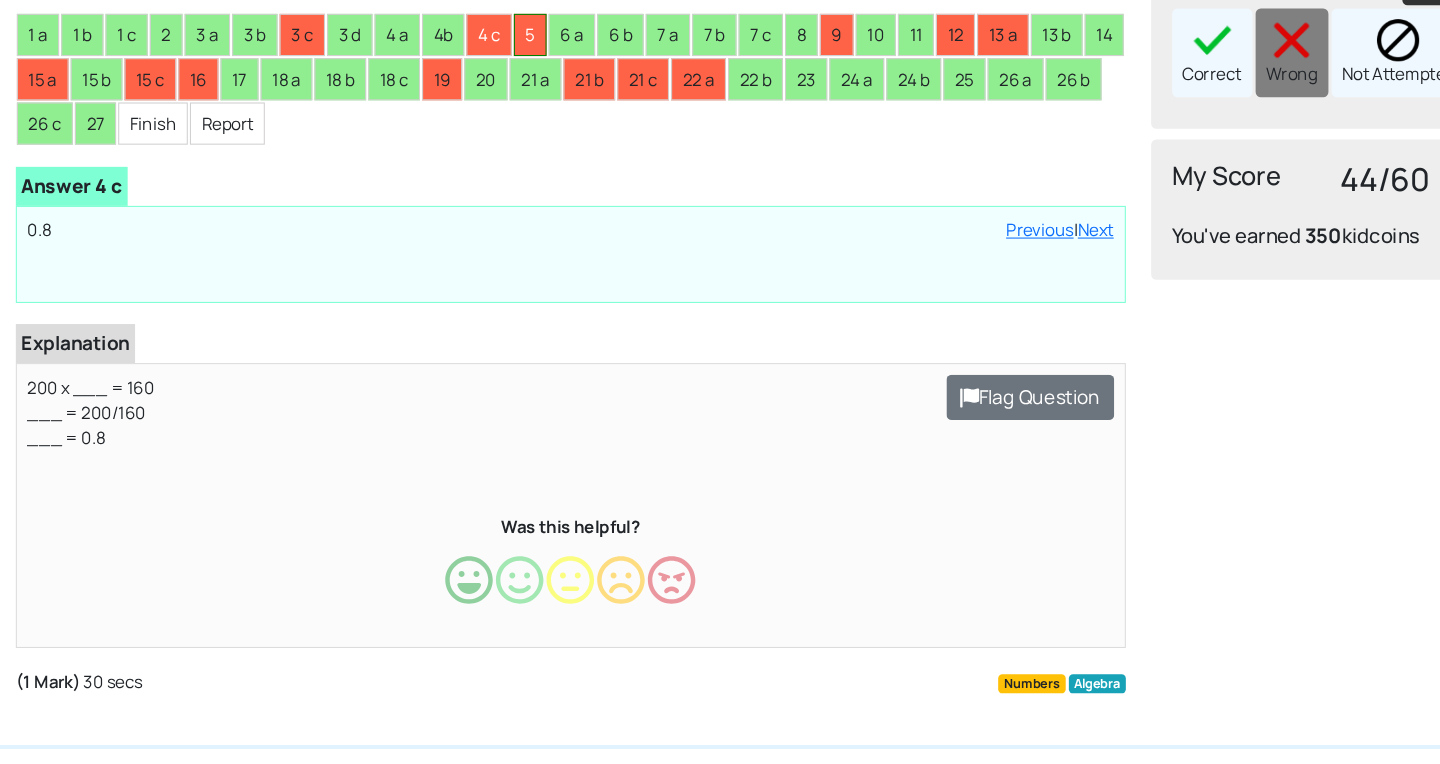 click on "5" at bounding box center (502, 88) 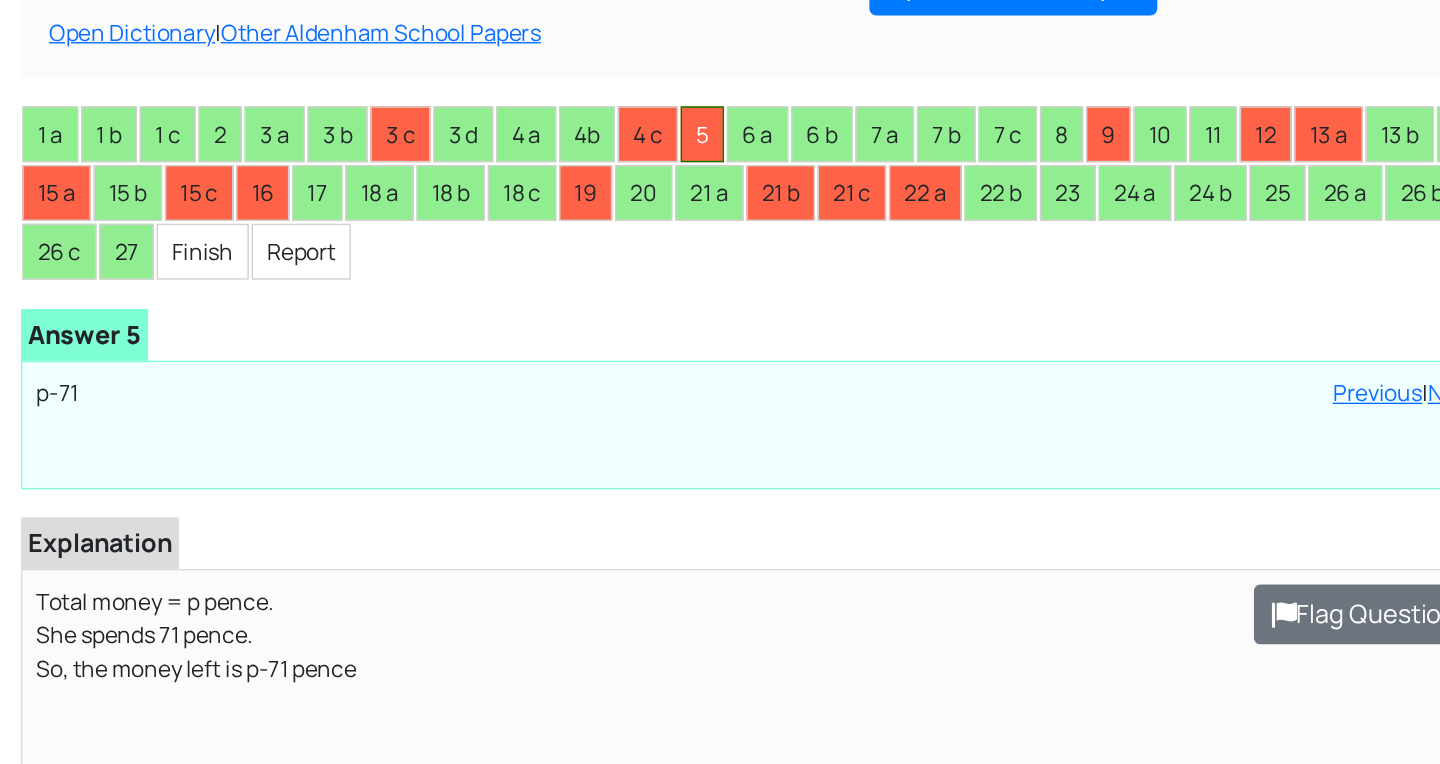 scroll, scrollTop: 297, scrollLeft: 0, axis: vertical 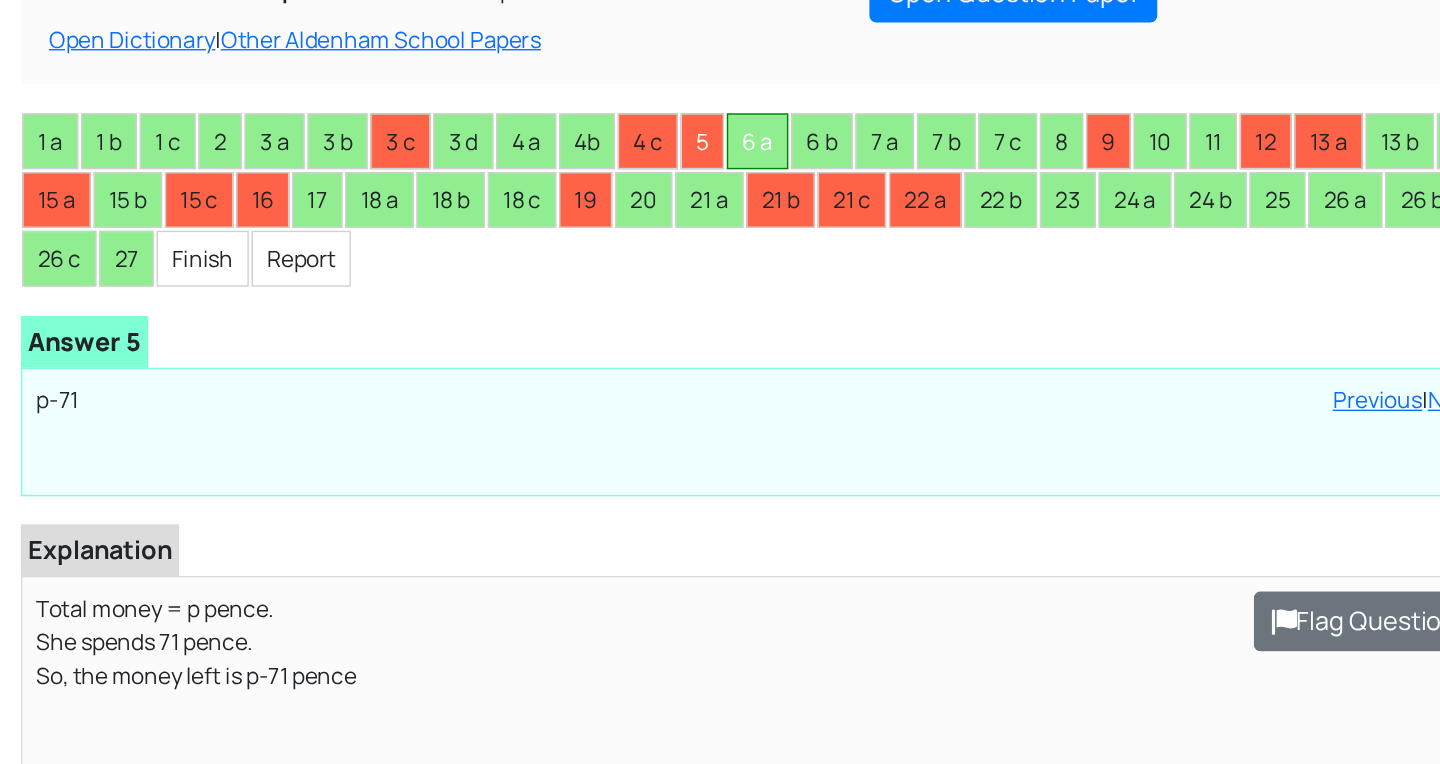 click on "6 a" at bounding box center [542, 101] 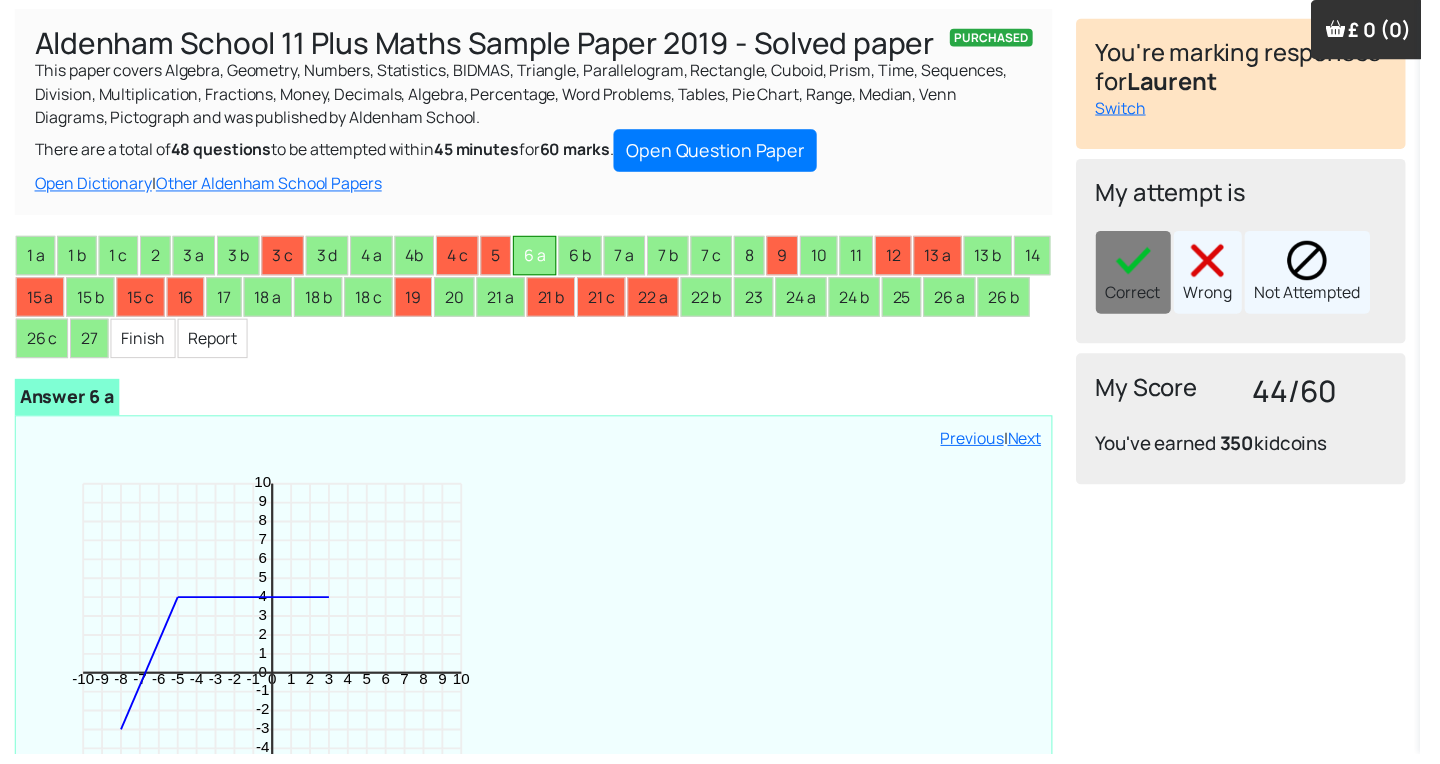 scroll, scrollTop: 0, scrollLeft: 0, axis: both 